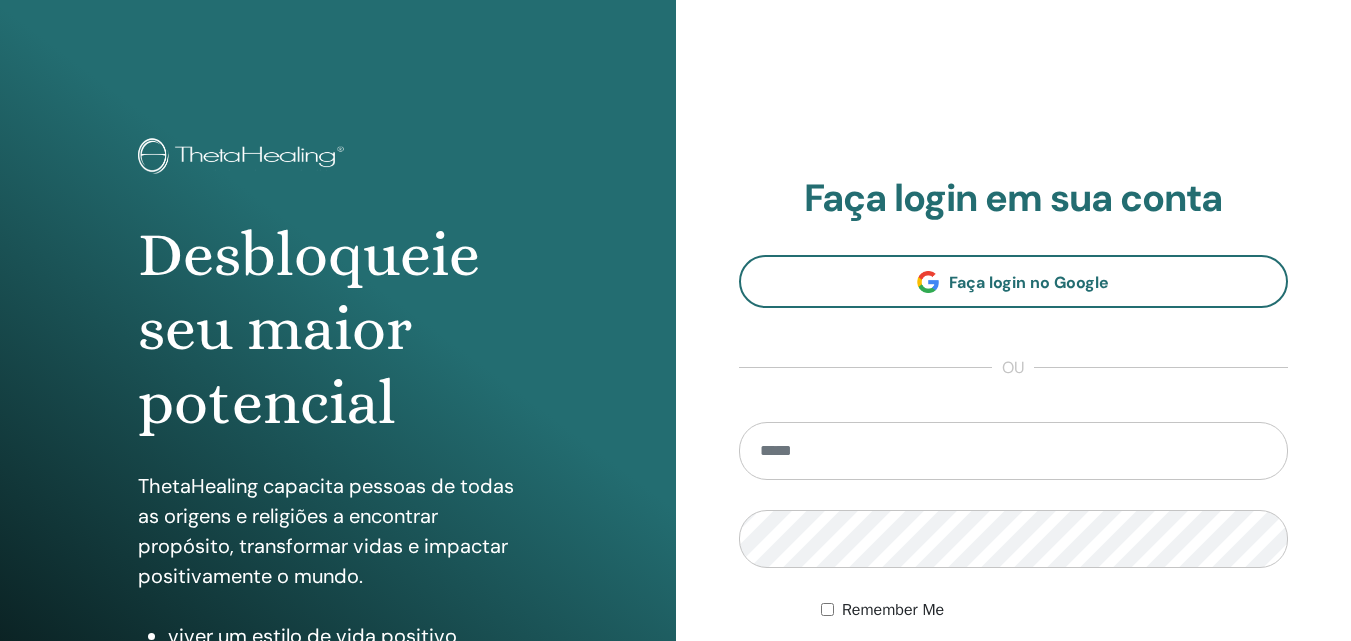 scroll, scrollTop: 300, scrollLeft: 0, axis: vertical 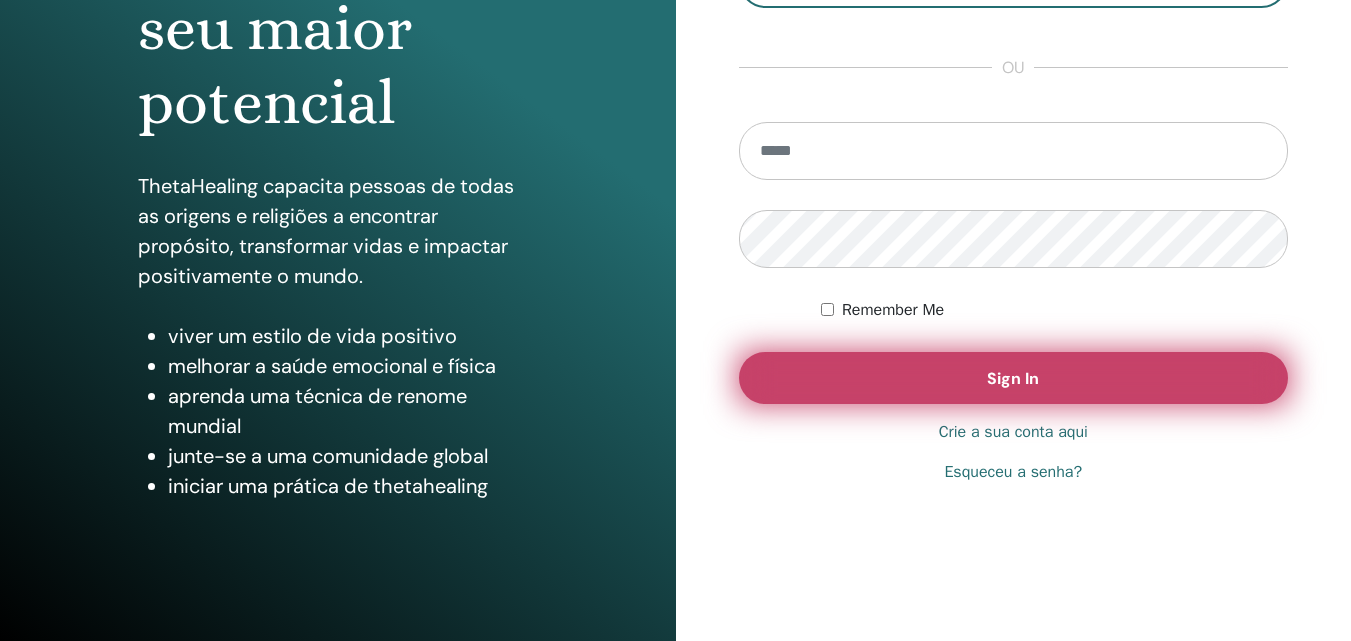 type on "**********" 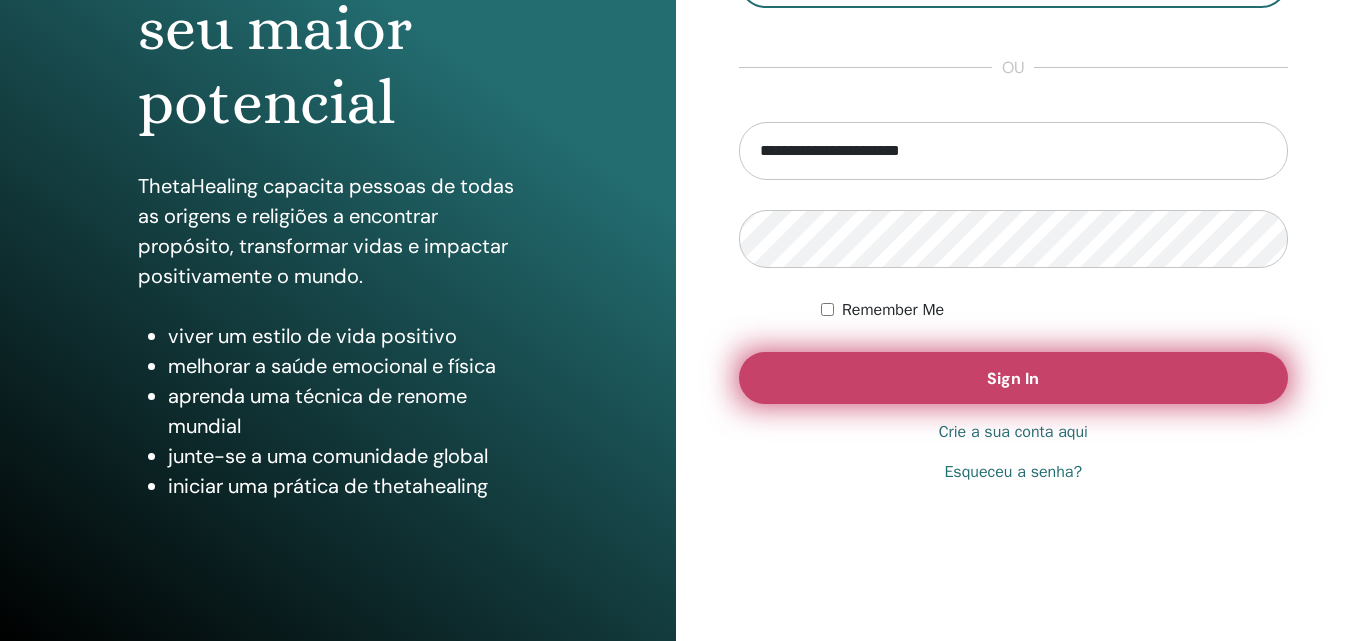 click on "Sign In" at bounding box center [1014, 378] 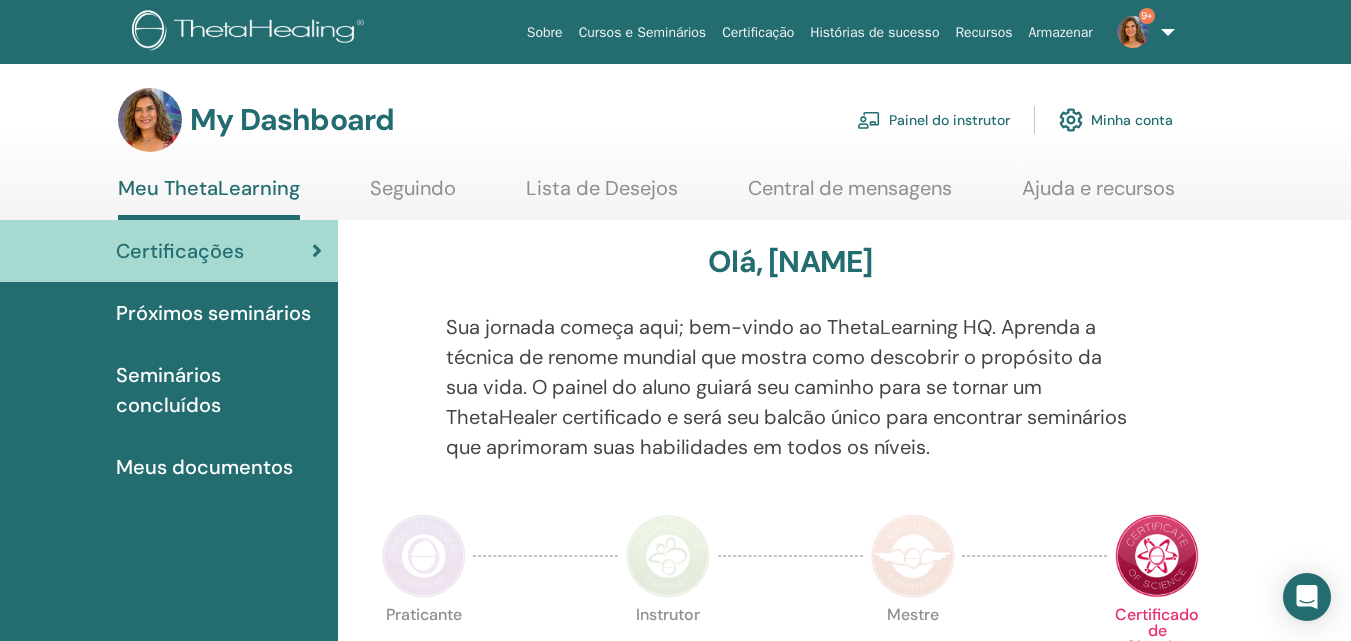 scroll, scrollTop: 0, scrollLeft: 0, axis: both 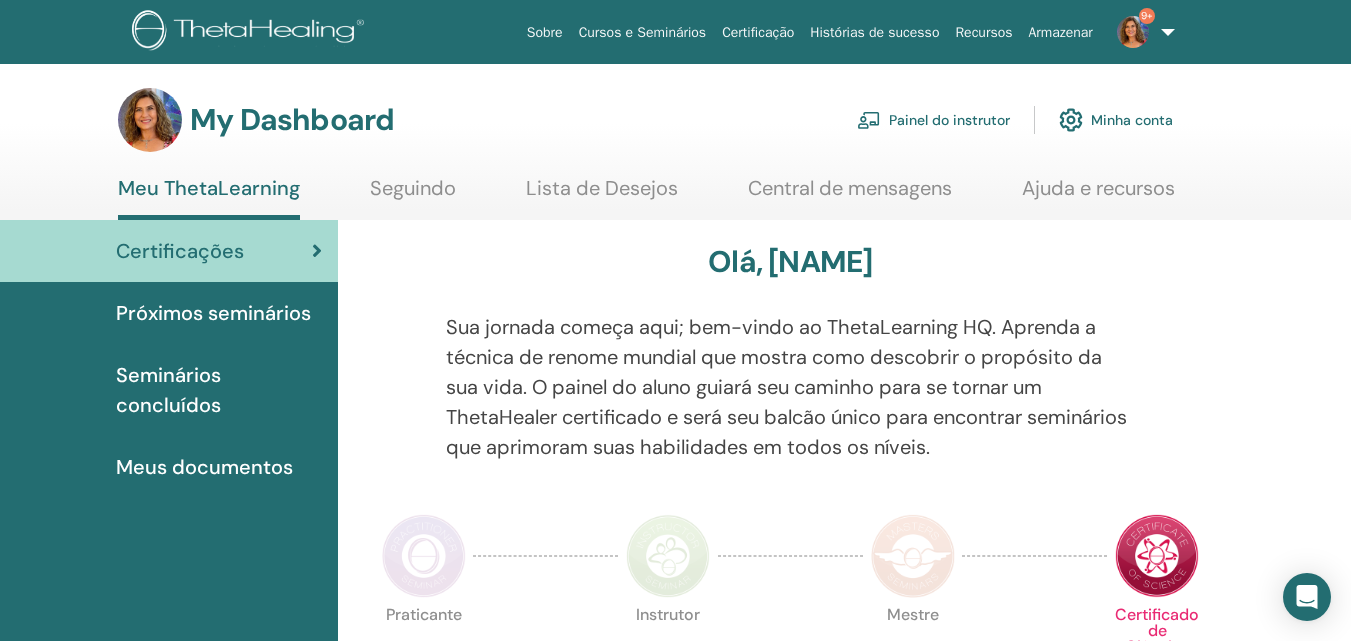 click on "Painel do instrutor" at bounding box center (933, 120) 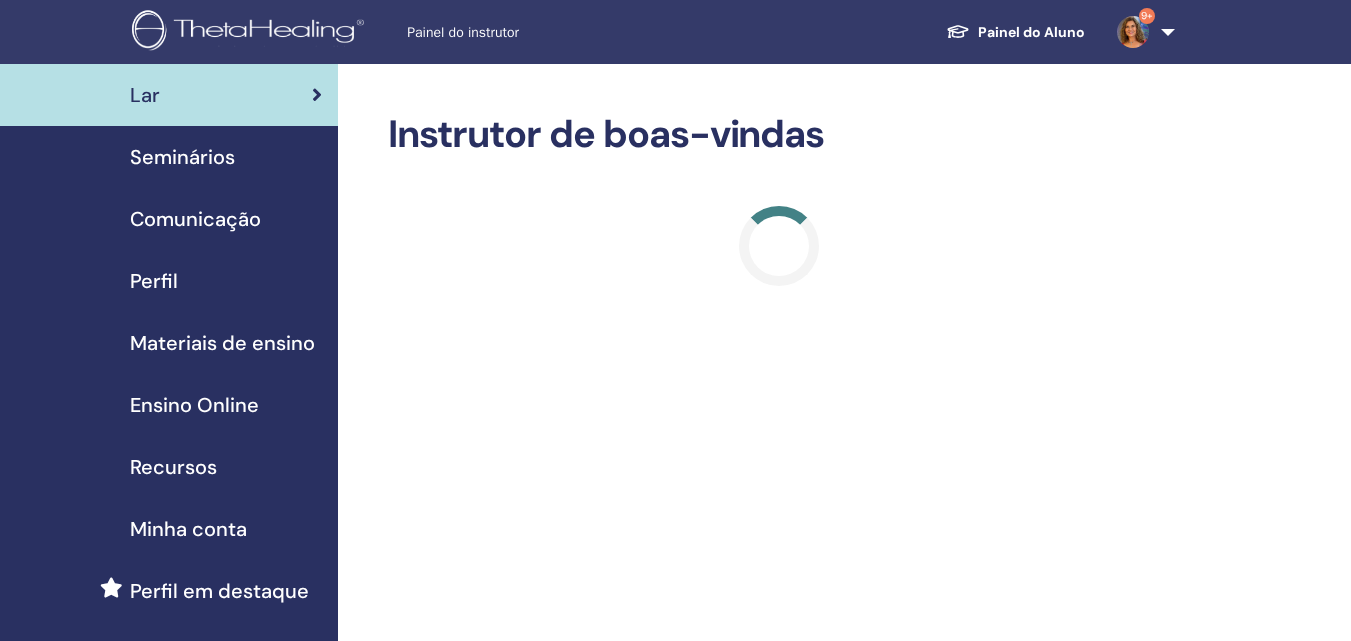 scroll, scrollTop: 0, scrollLeft: 0, axis: both 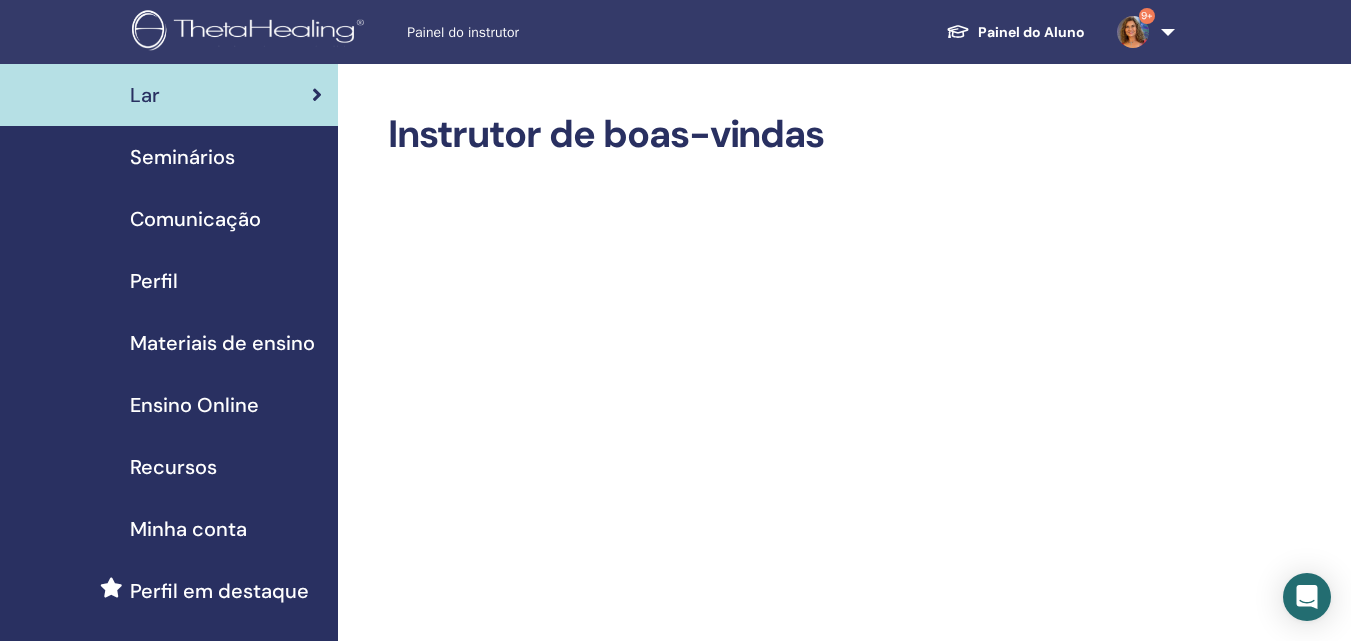 click on "Seminários" at bounding box center [182, 157] 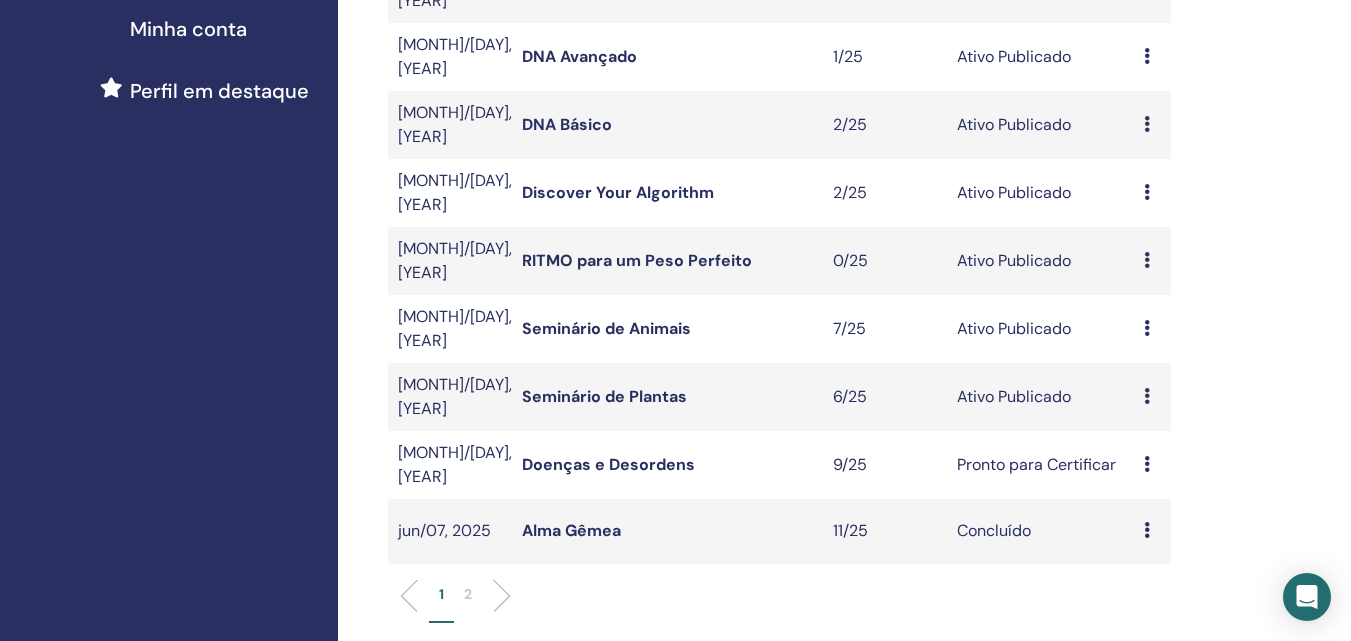 scroll, scrollTop: 600, scrollLeft: 0, axis: vertical 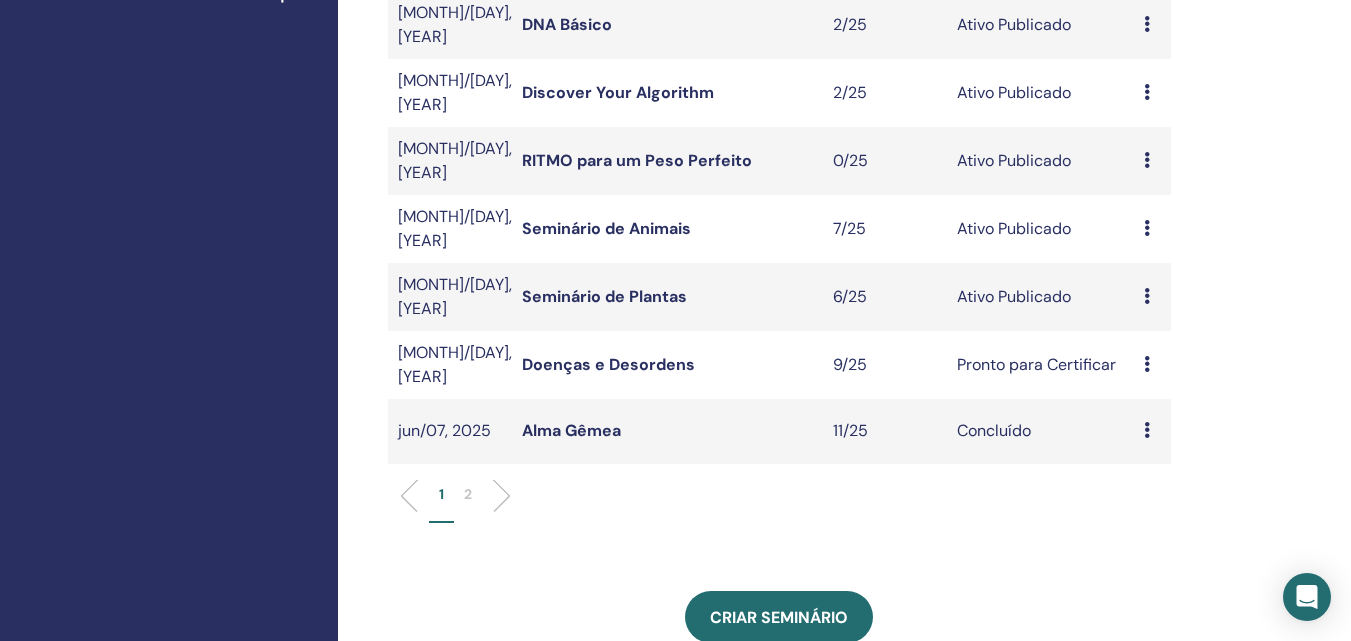 click on "Alma Gêmea" at bounding box center (571, 430) 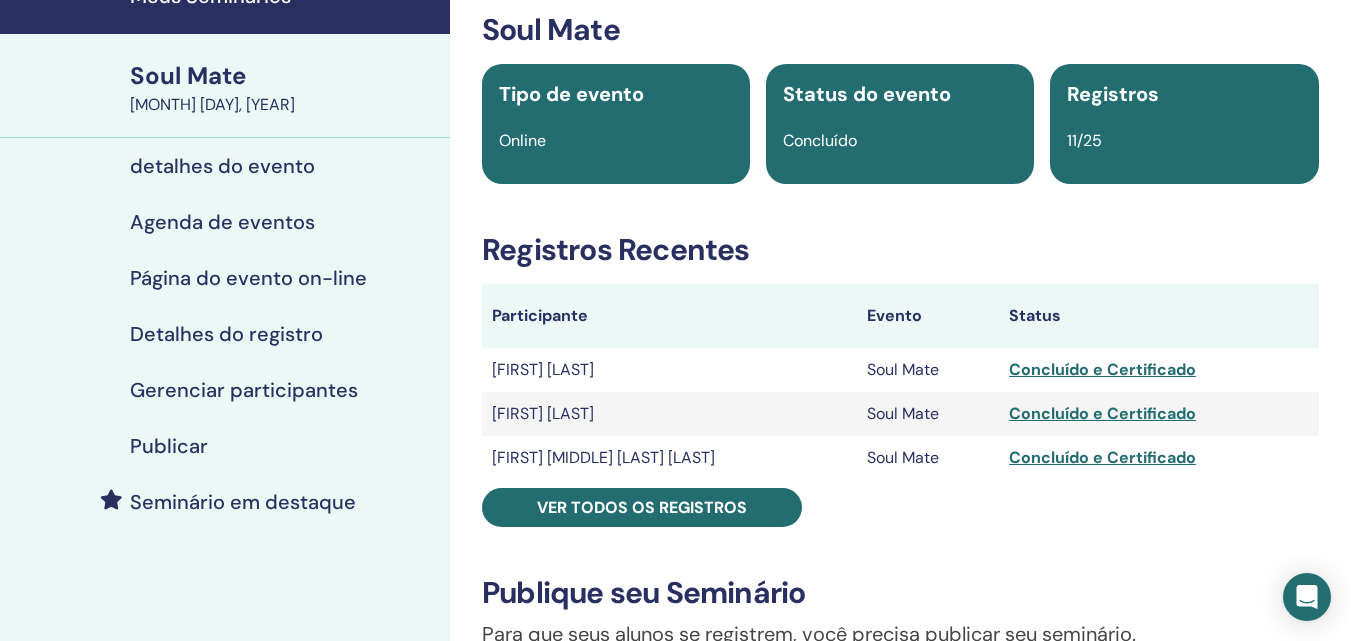scroll, scrollTop: 200, scrollLeft: 0, axis: vertical 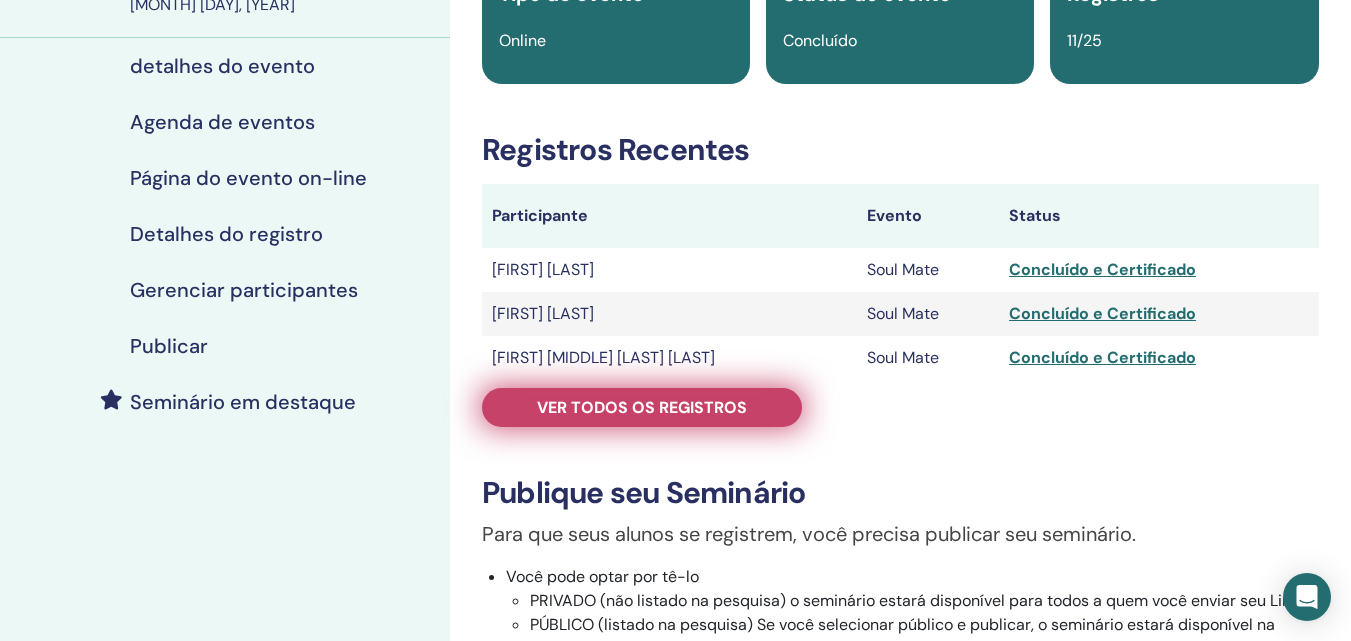 click on "Ver todos os registros" at bounding box center [642, 407] 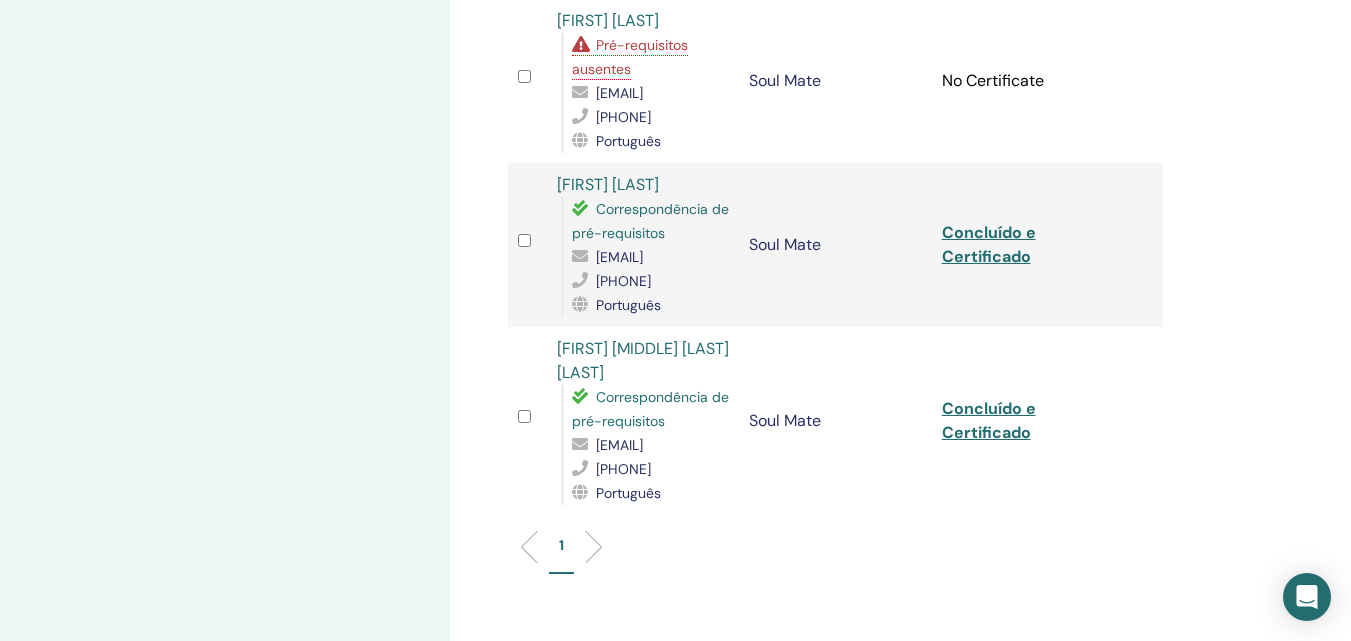 scroll, scrollTop: 1800, scrollLeft: 0, axis: vertical 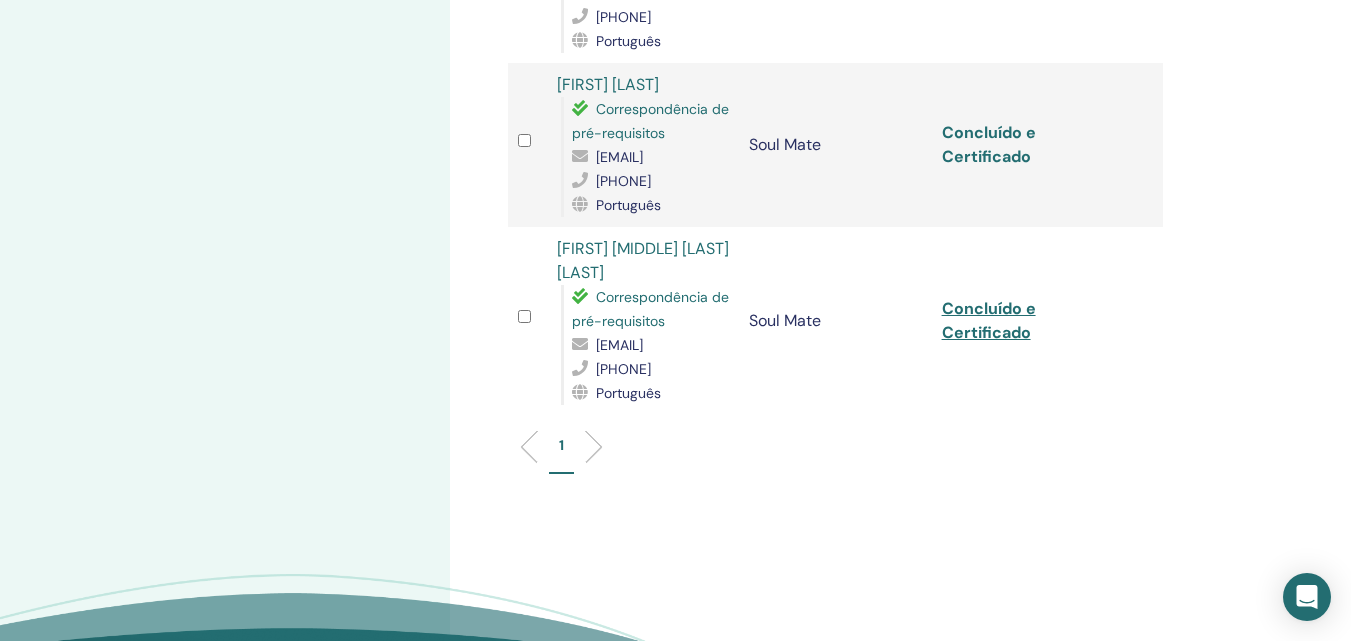 click on "Concluído e Certificado" at bounding box center (989, 144) 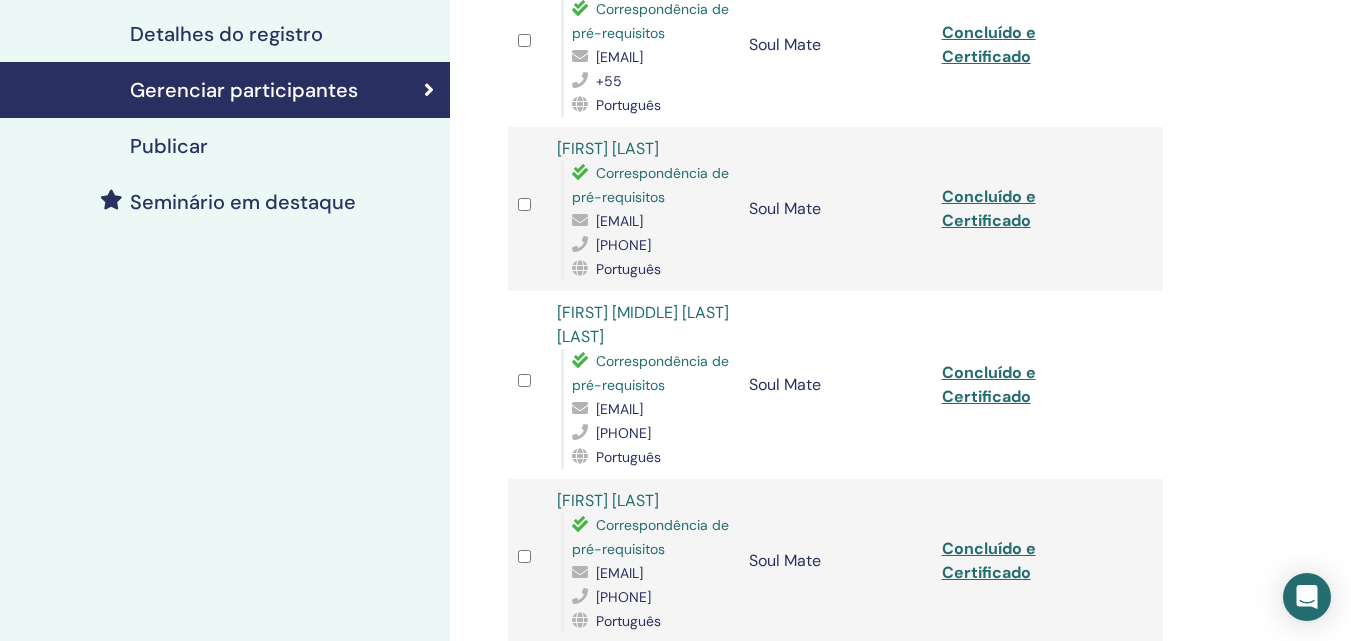 scroll, scrollTop: 0, scrollLeft: 0, axis: both 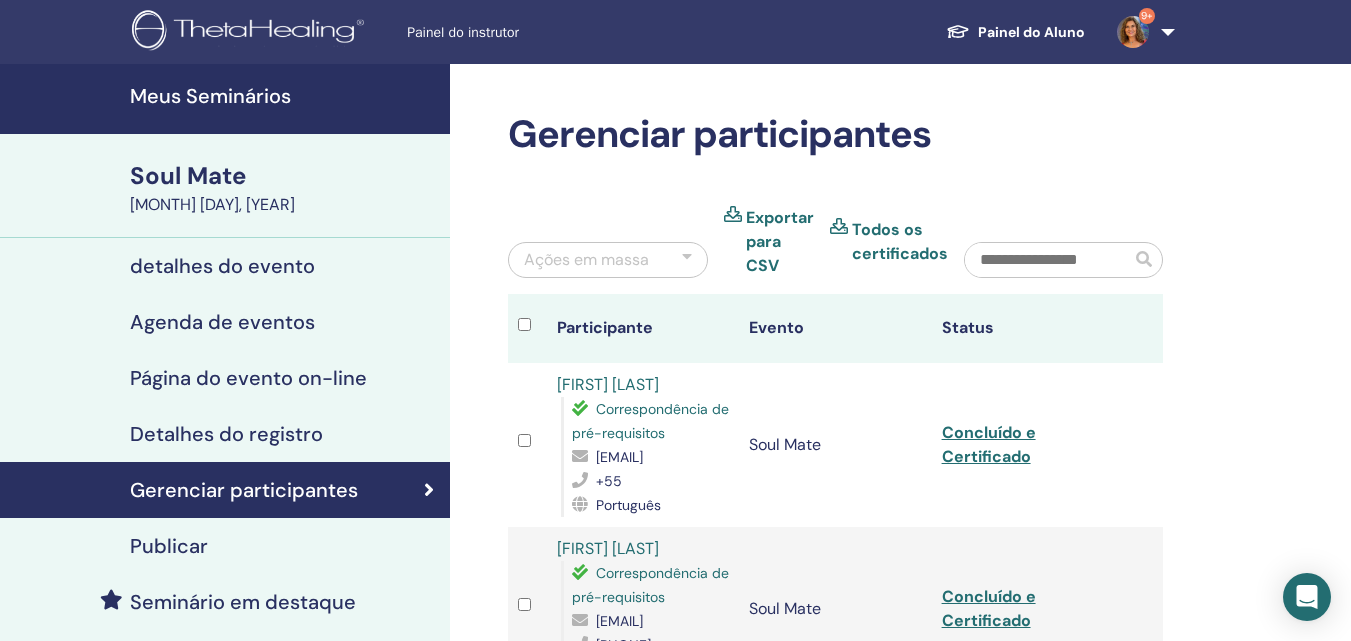 click on "Meus Seminários" at bounding box center (225, 99) 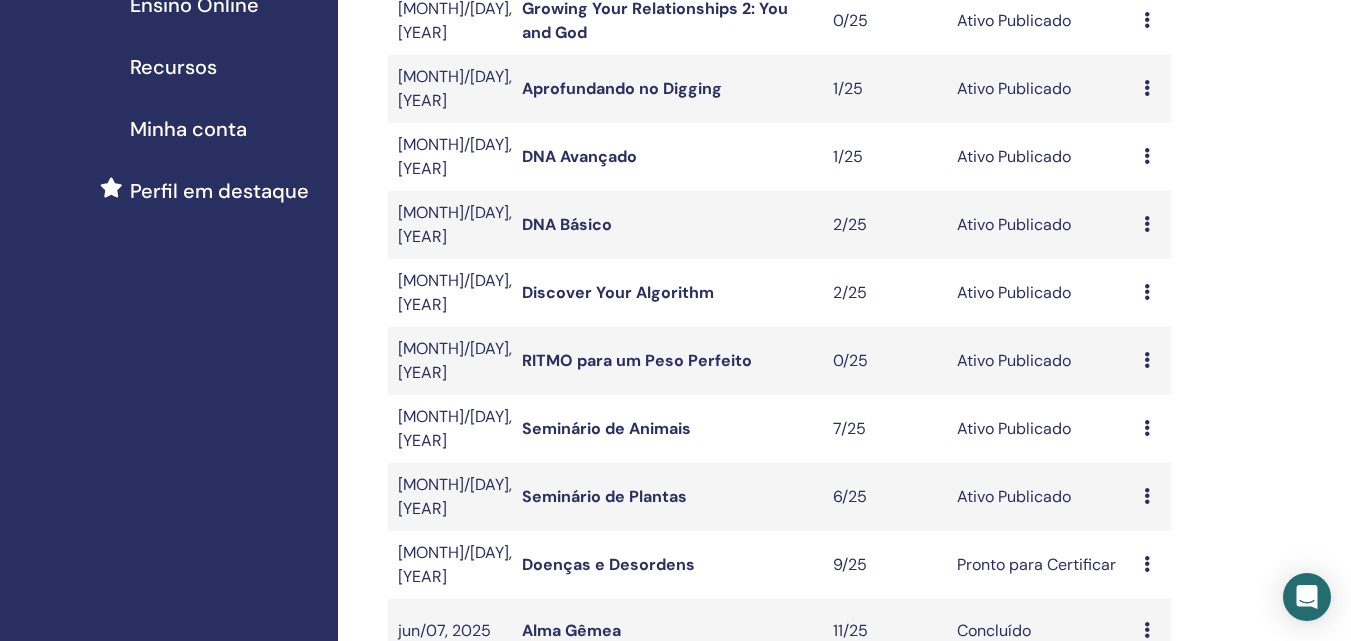 scroll, scrollTop: 500, scrollLeft: 0, axis: vertical 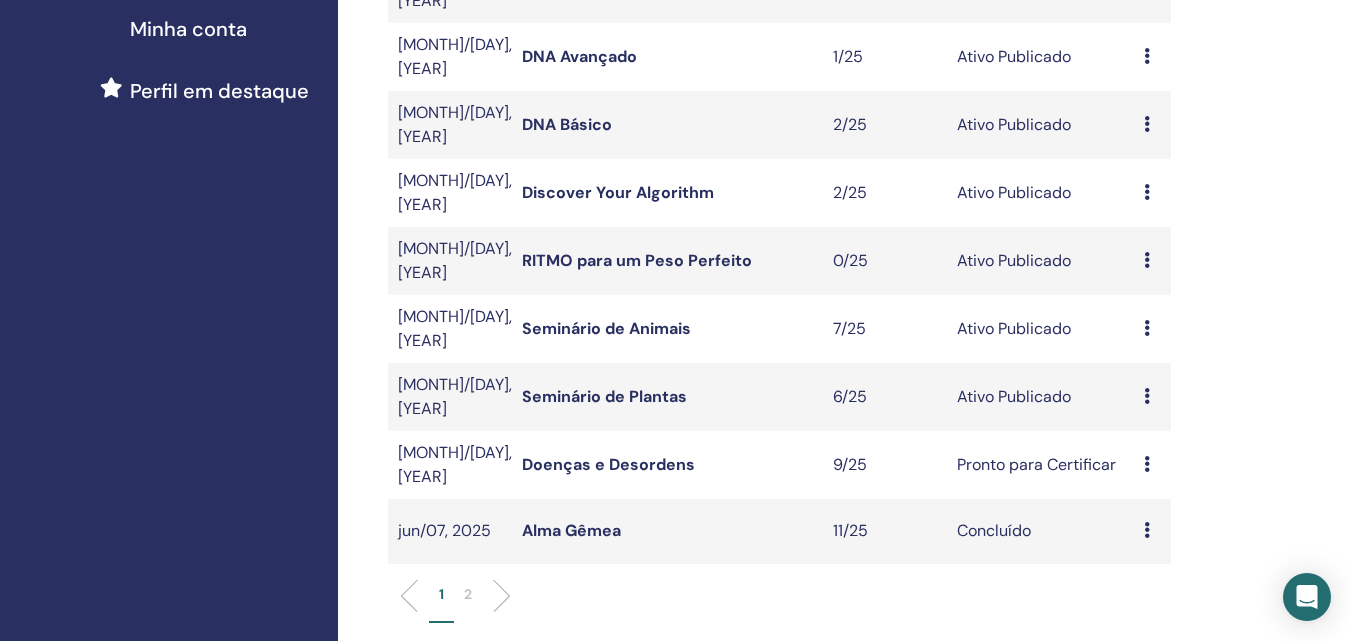 click on "Seminário de Plantas" at bounding box center [604, 396] 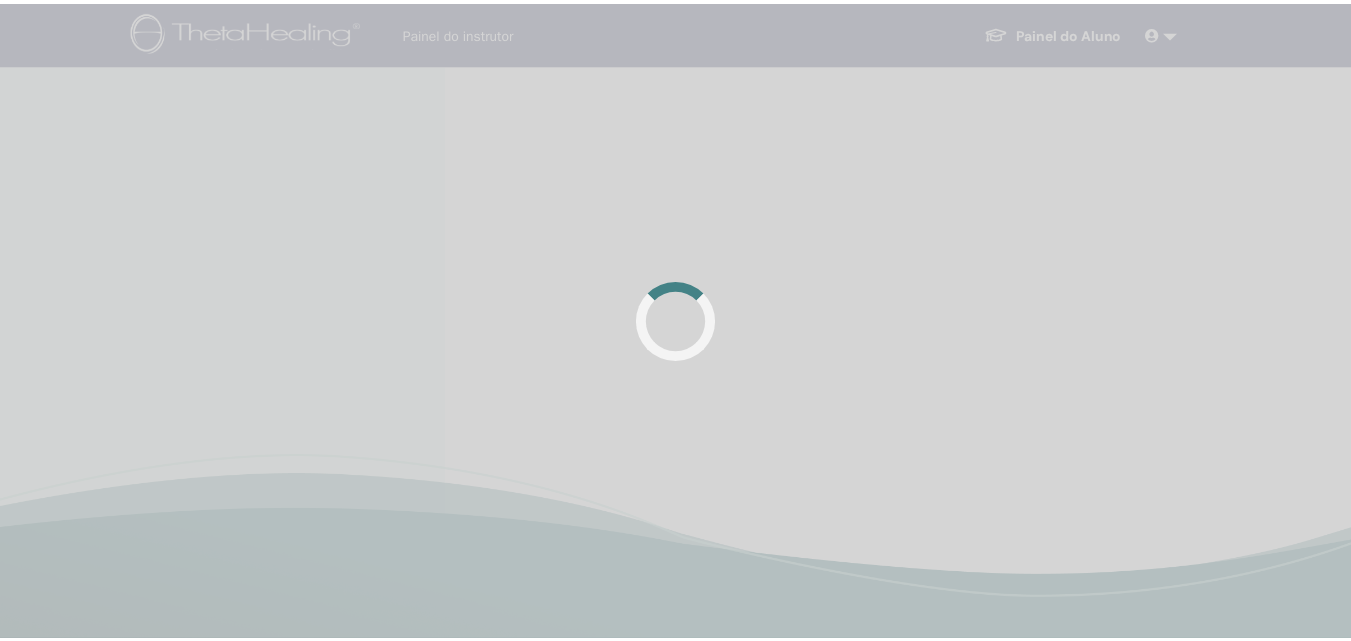 scroll, scrollTop: 0, scrollLeft: 0, axis: both 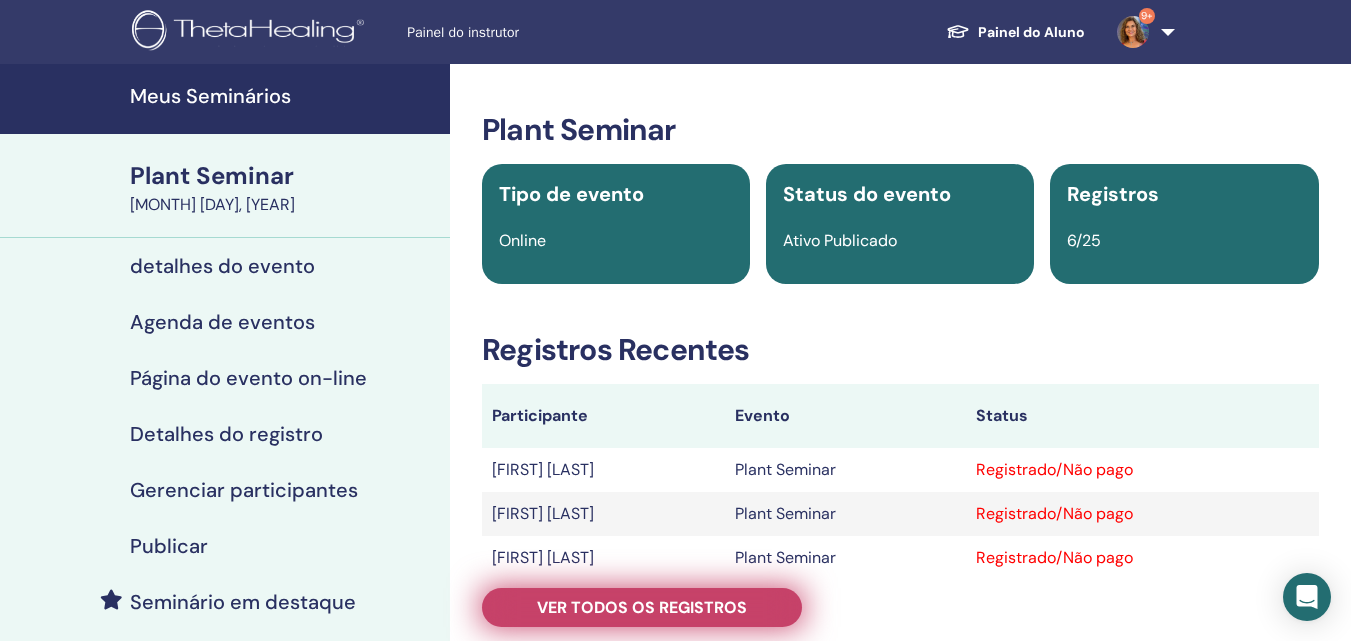 click on "Ver todos os registros" at bounding box center (642, 607) 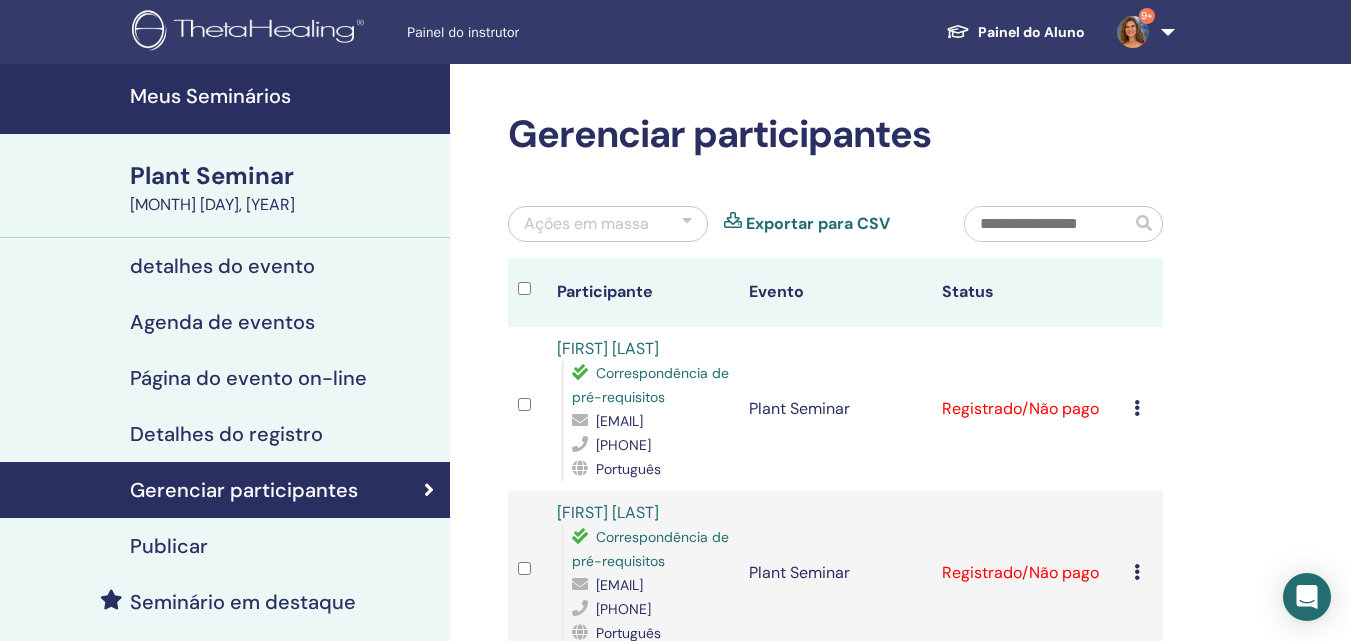 click on "Meus Seminários" at bounding box center [284, 96] 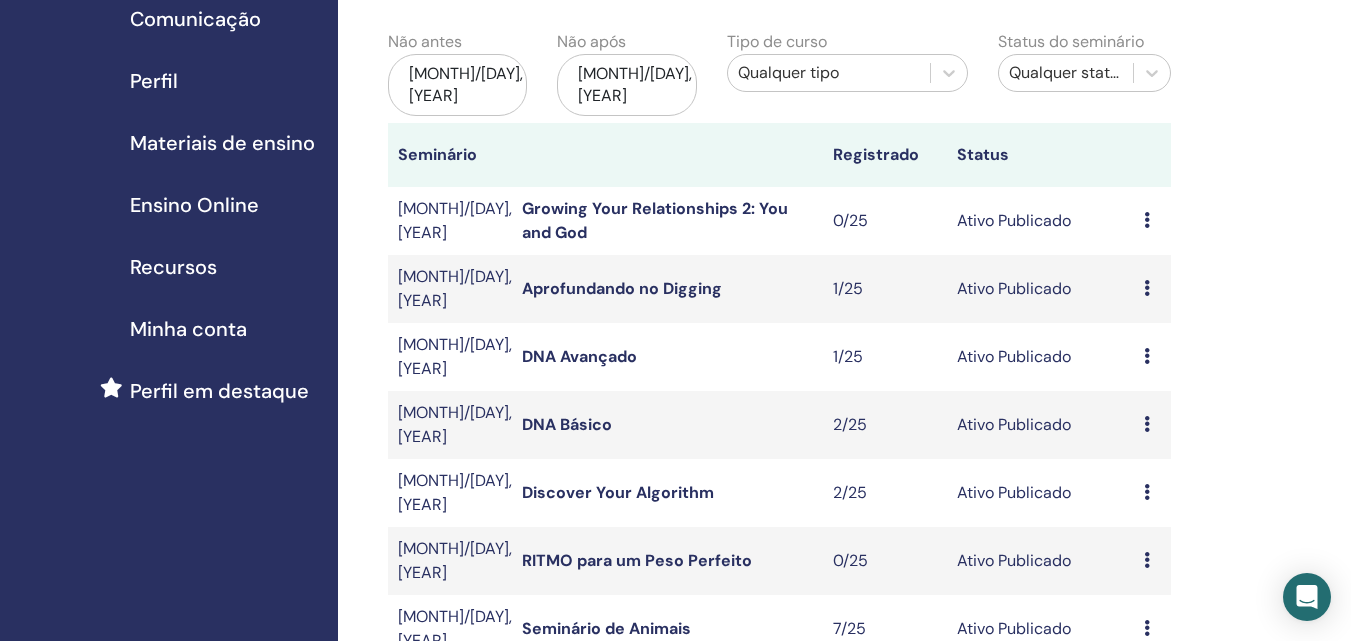 scroll, scrollTop: 300, scrollLeft: 0, axis: vertical 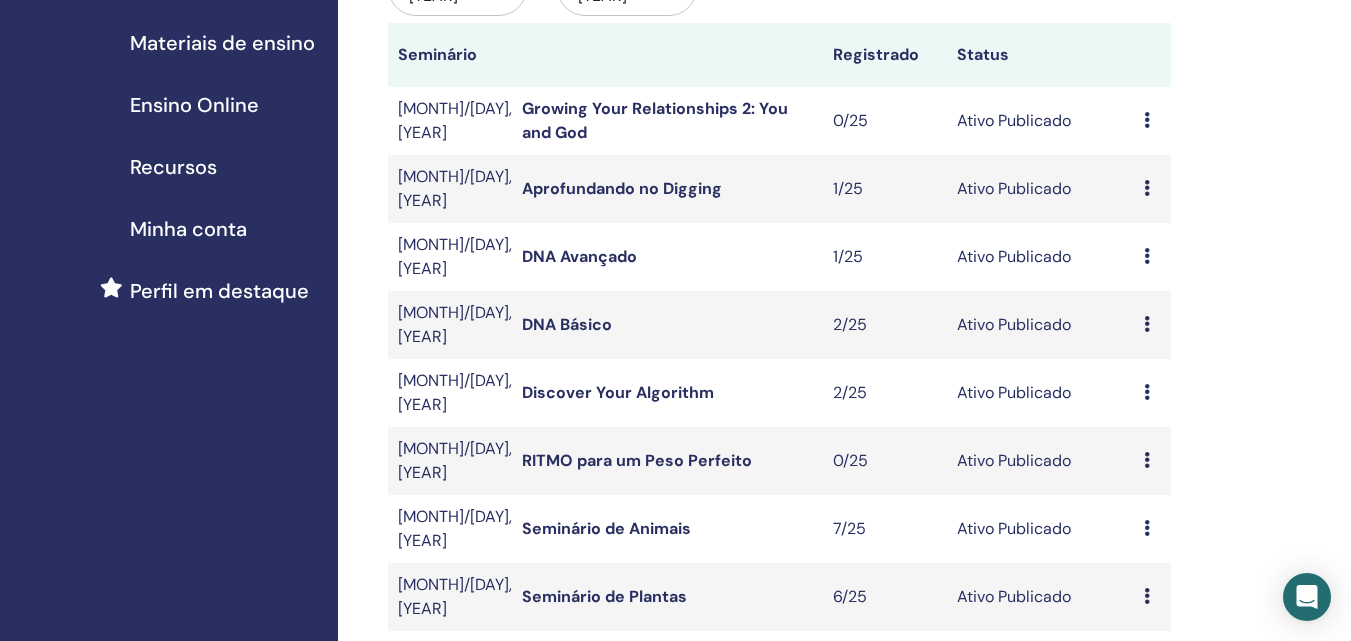 click on "Seminário de Animais" at bounding box center (606, 528) 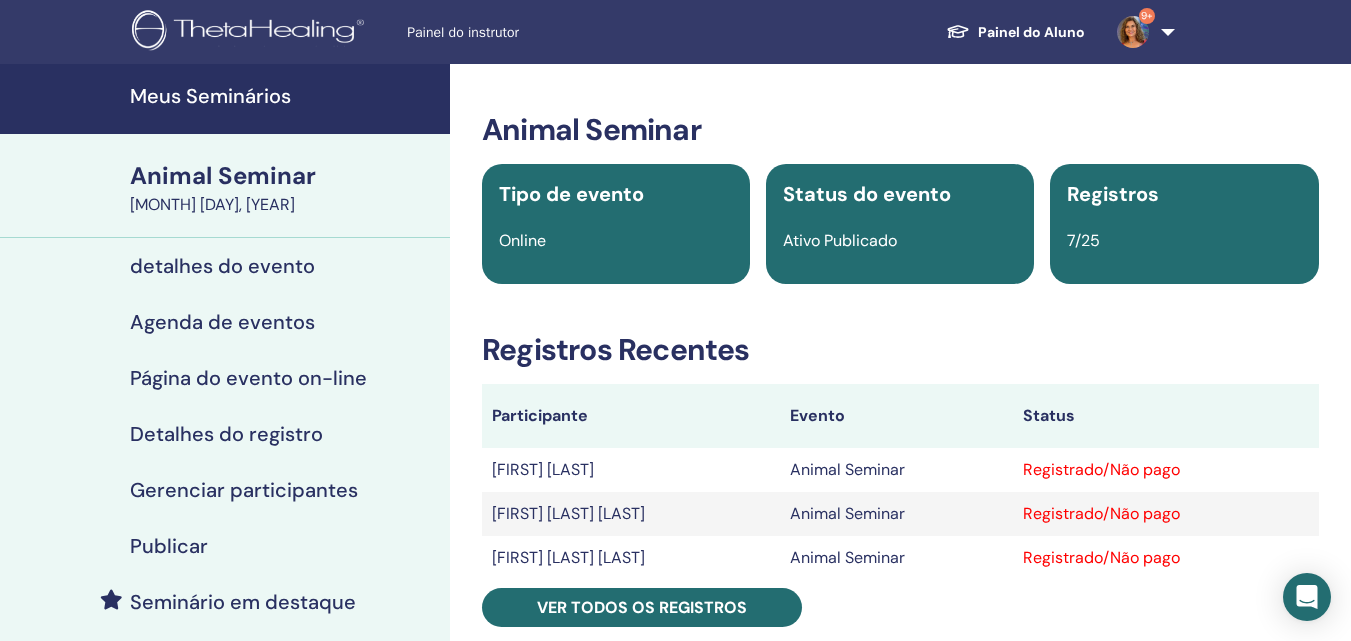 scroll, scrollTop: 0, scrollLeft: 0, axis: both 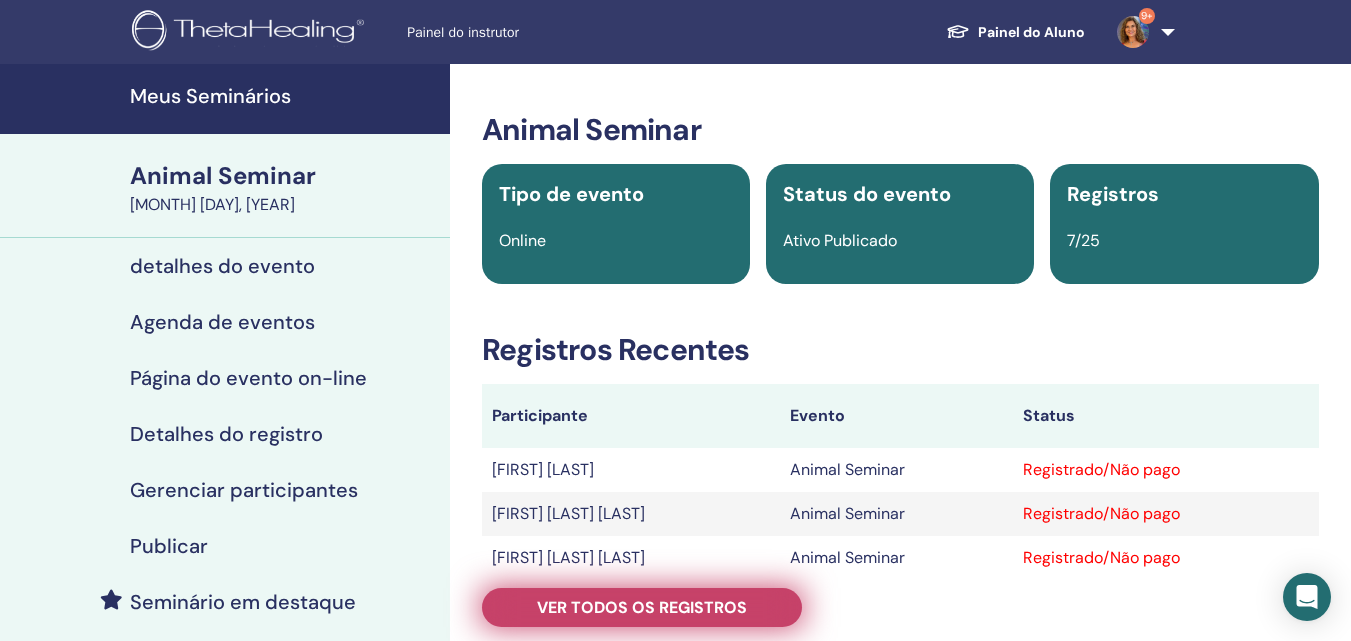 click on "Ver todos os registros" at bounding box center [642, 607] 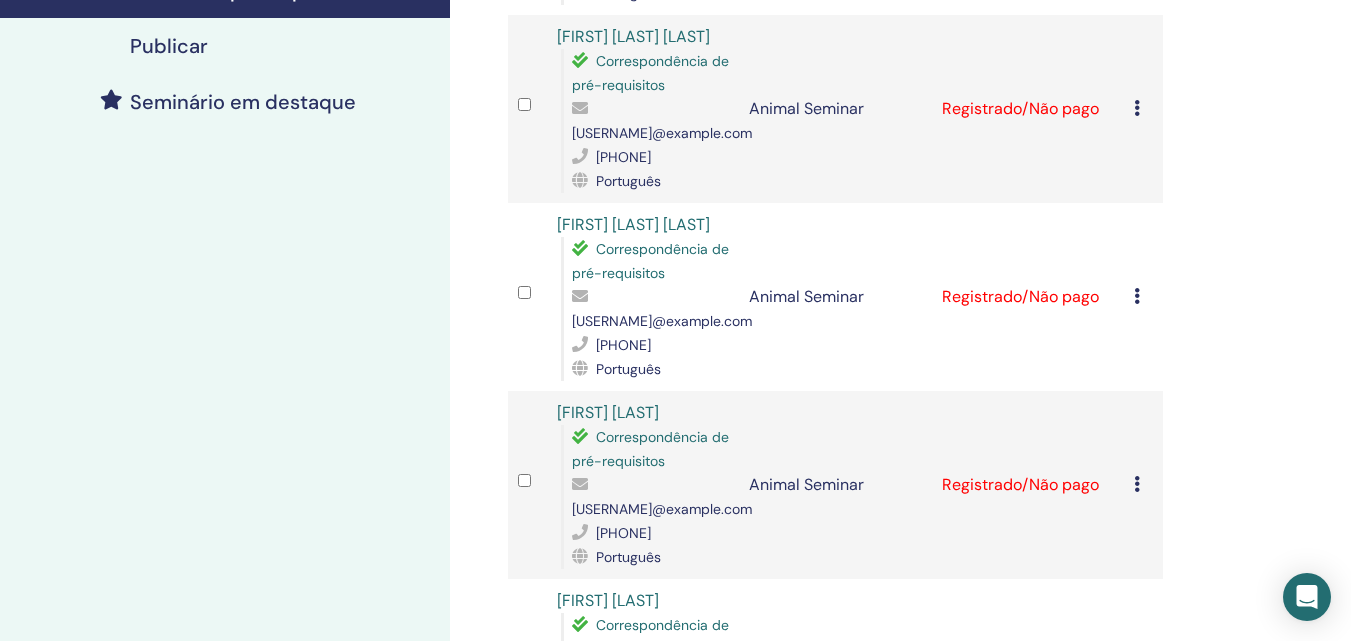 scroll, scrollTop: 600, scrollLeft: 0, axis: vertical 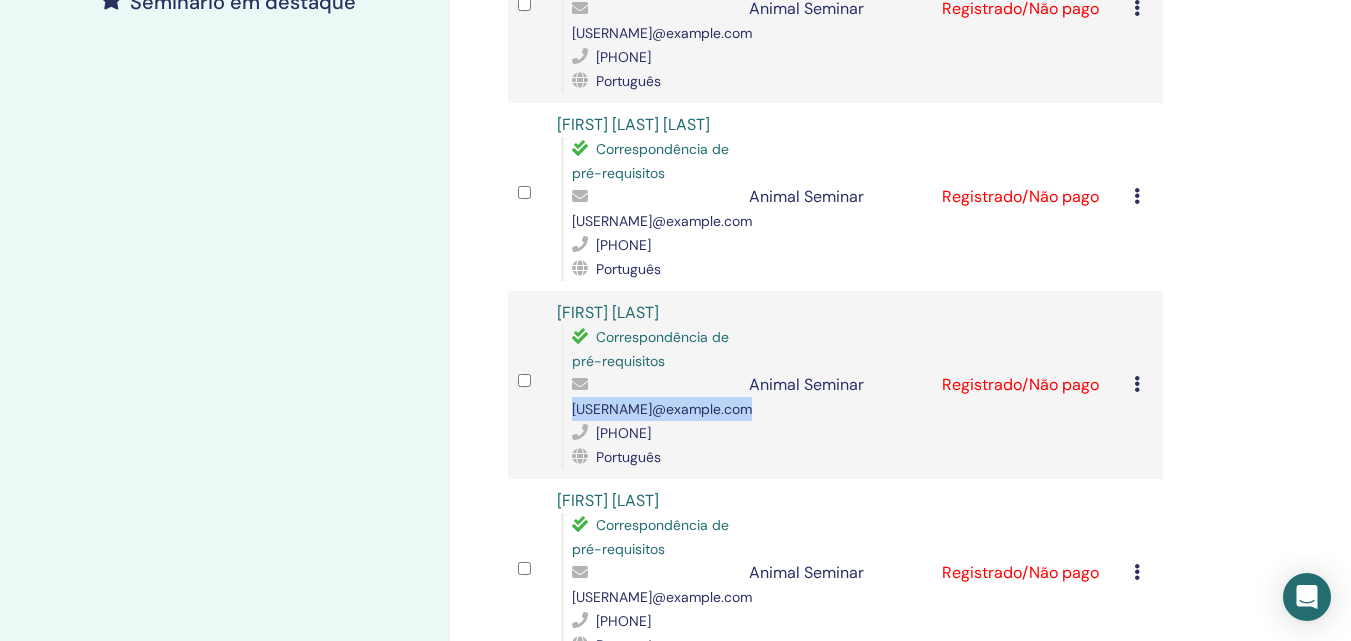 drag, startPoint x: 728, startPoint y: 434, endPoint x: 563, endPoint y: 421, distance: 165.51132 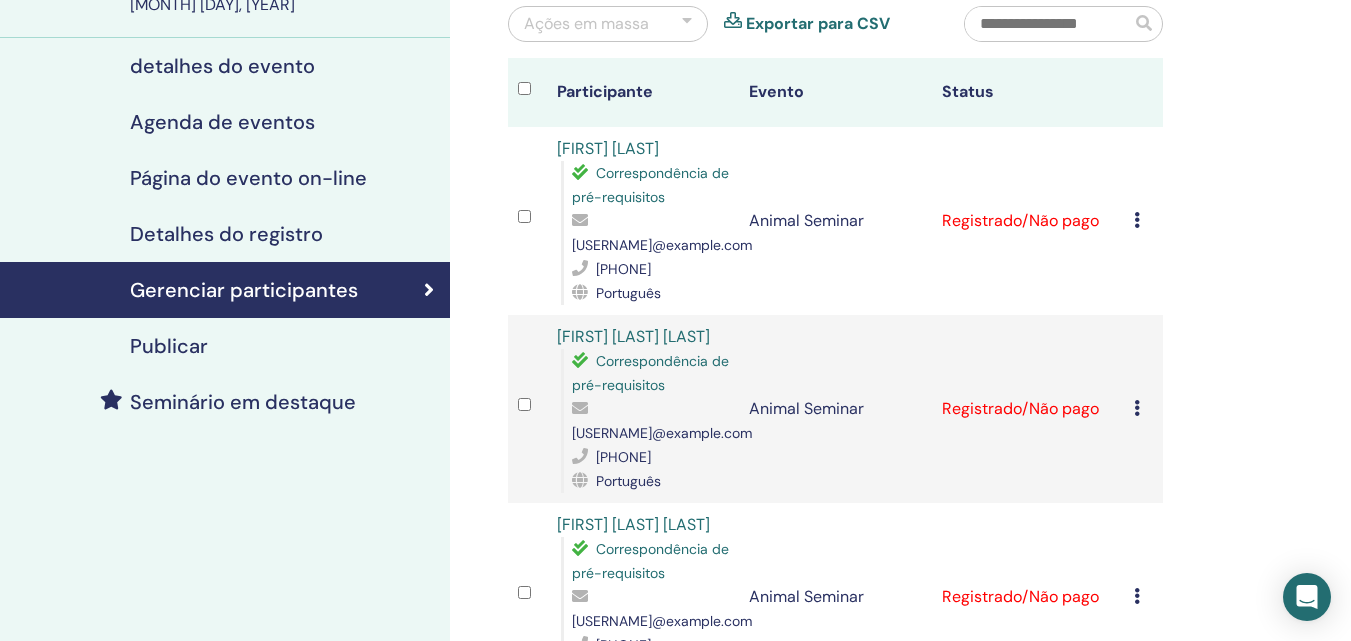 scroll, scrollTop: 0, scrollLeft: 0, axis: both 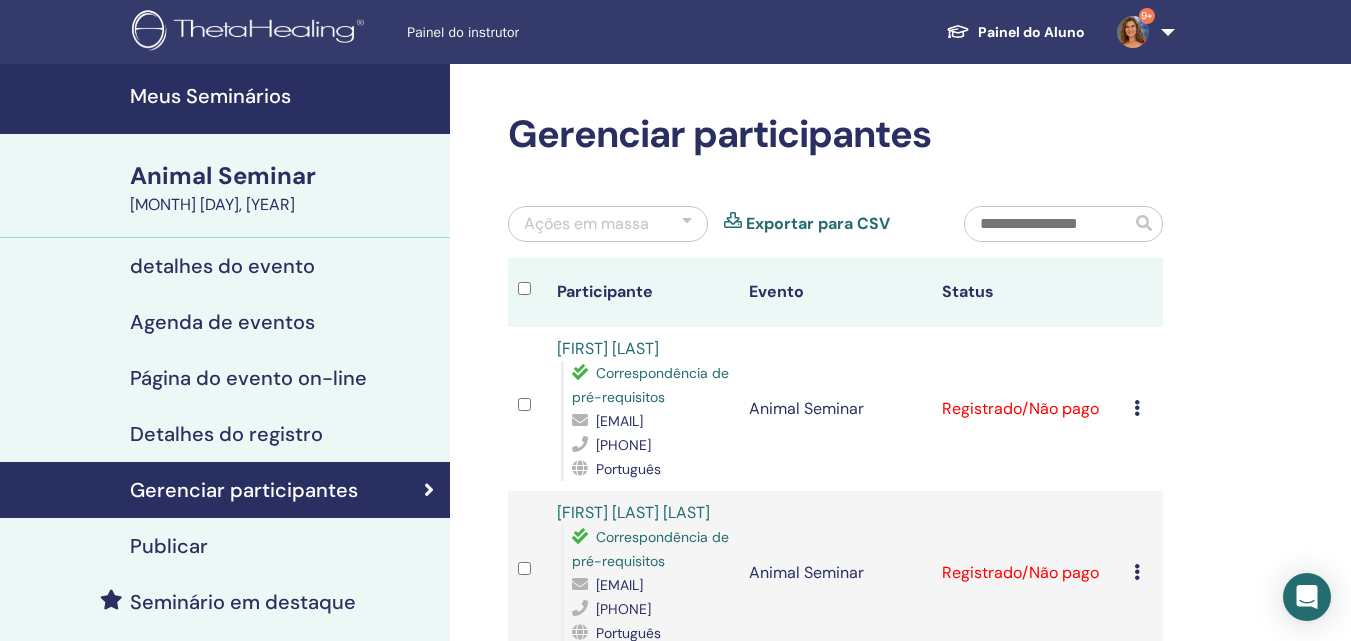 click on "Meus Seminários" at bounding box center [284, 96] 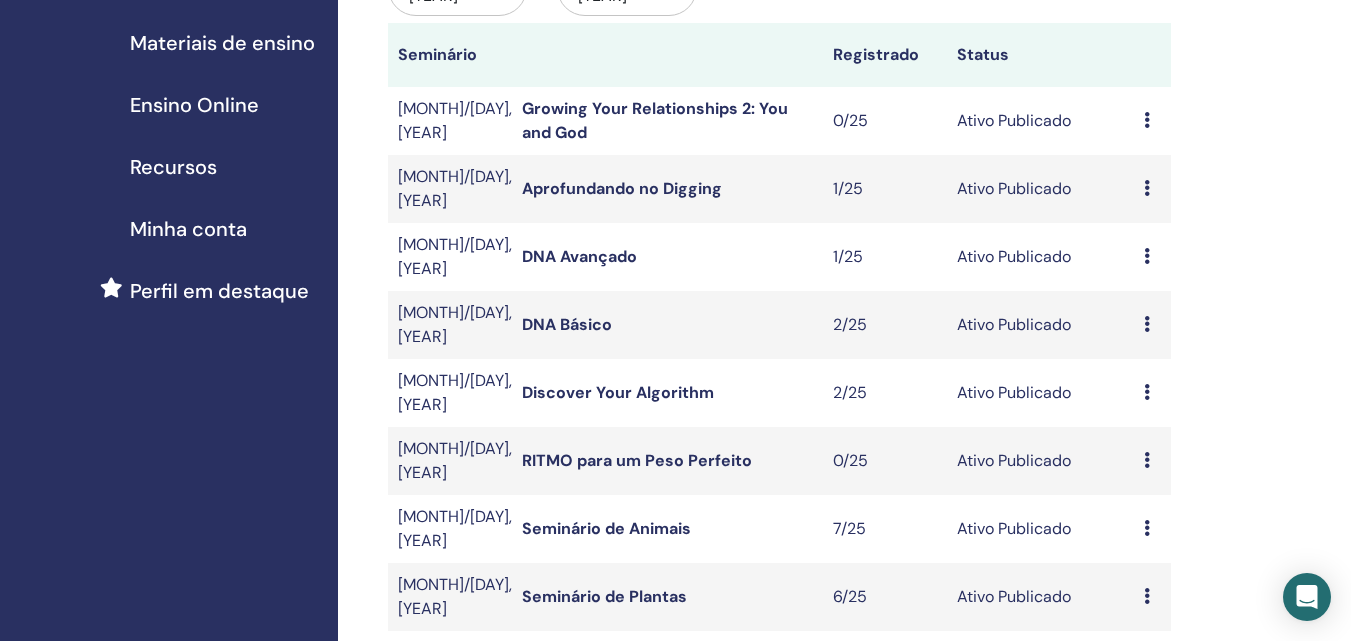 scroll, scrollTop: 400, scrollLeft: 0, axis: vertical 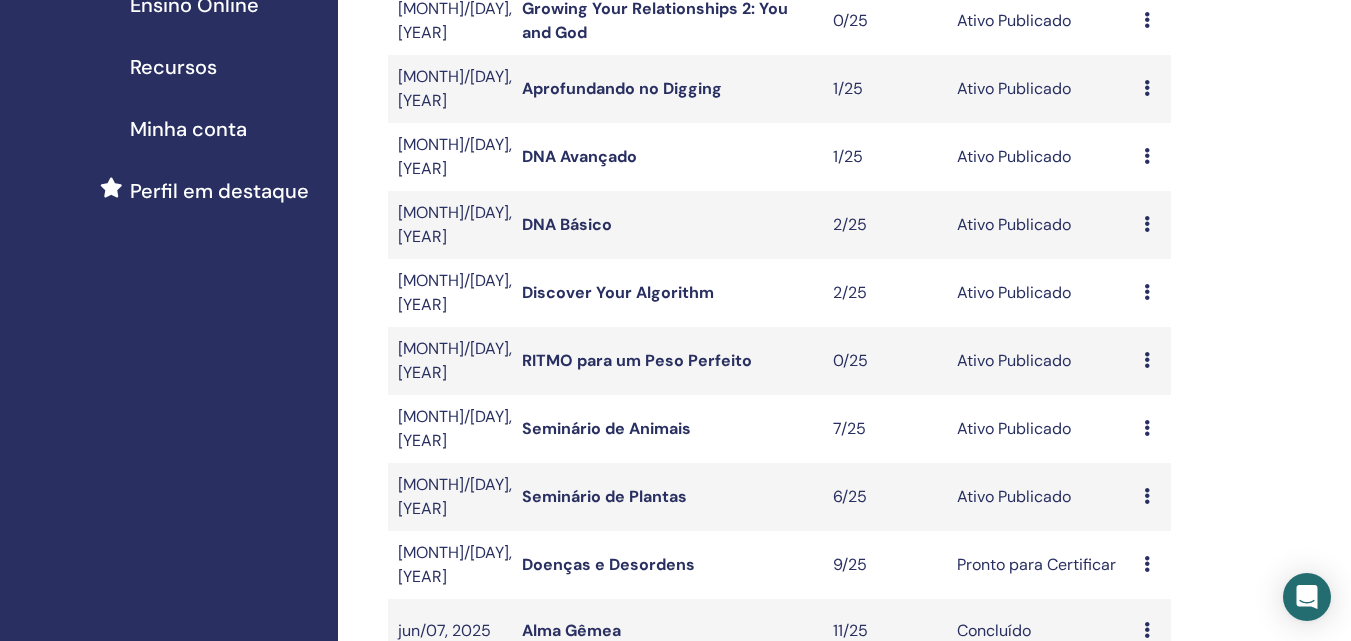 click on "Seminário de Plantas" at bounding box center (604, 496) 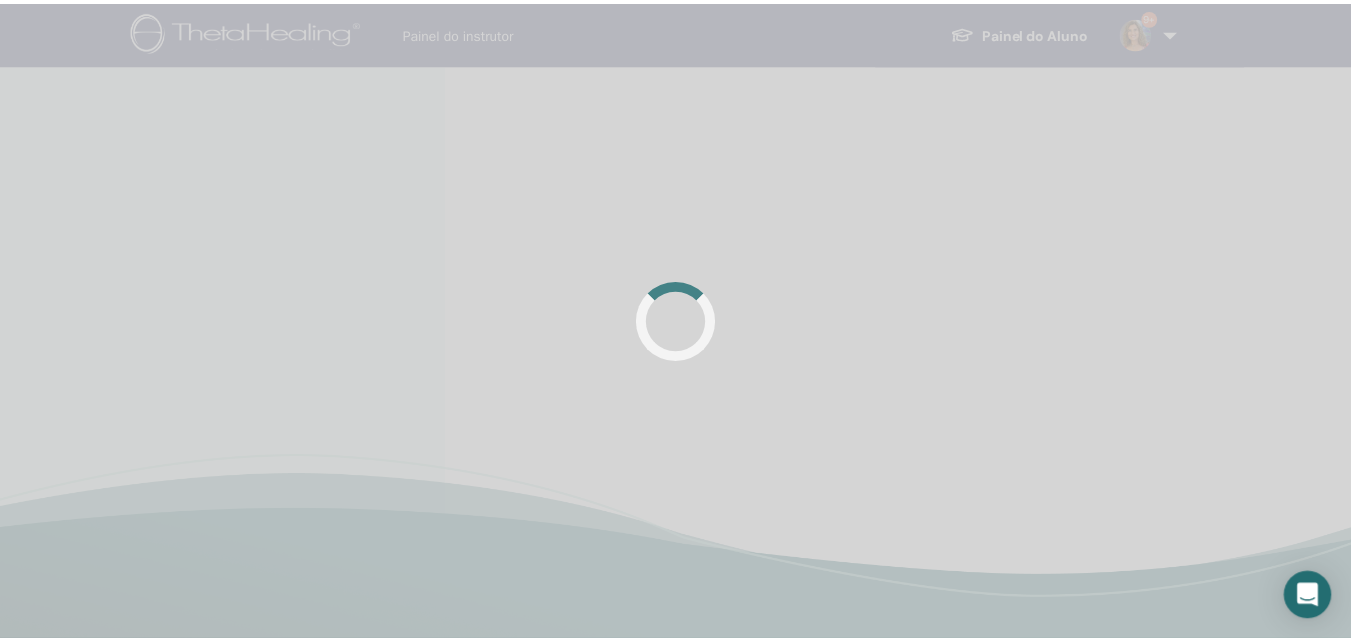 scroll, scrollTop: 0, scrollLeft: 0, axis: both 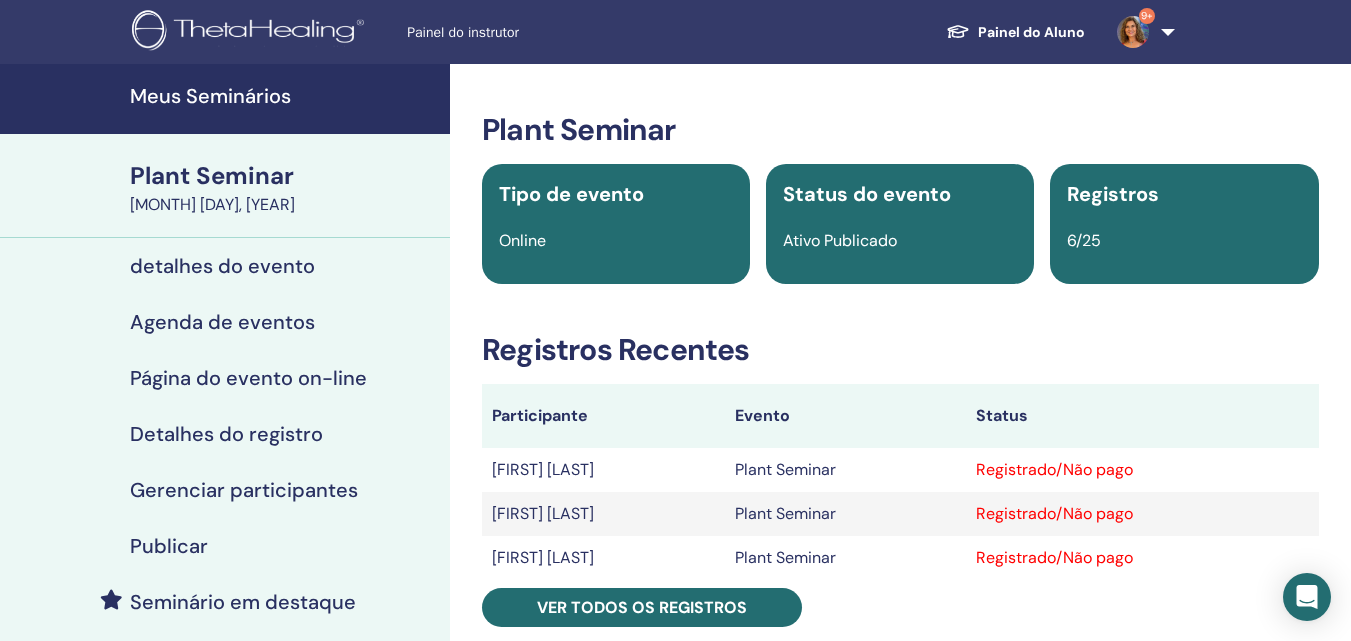 click on "Meus Seminários" at bounding box center [284, 96] 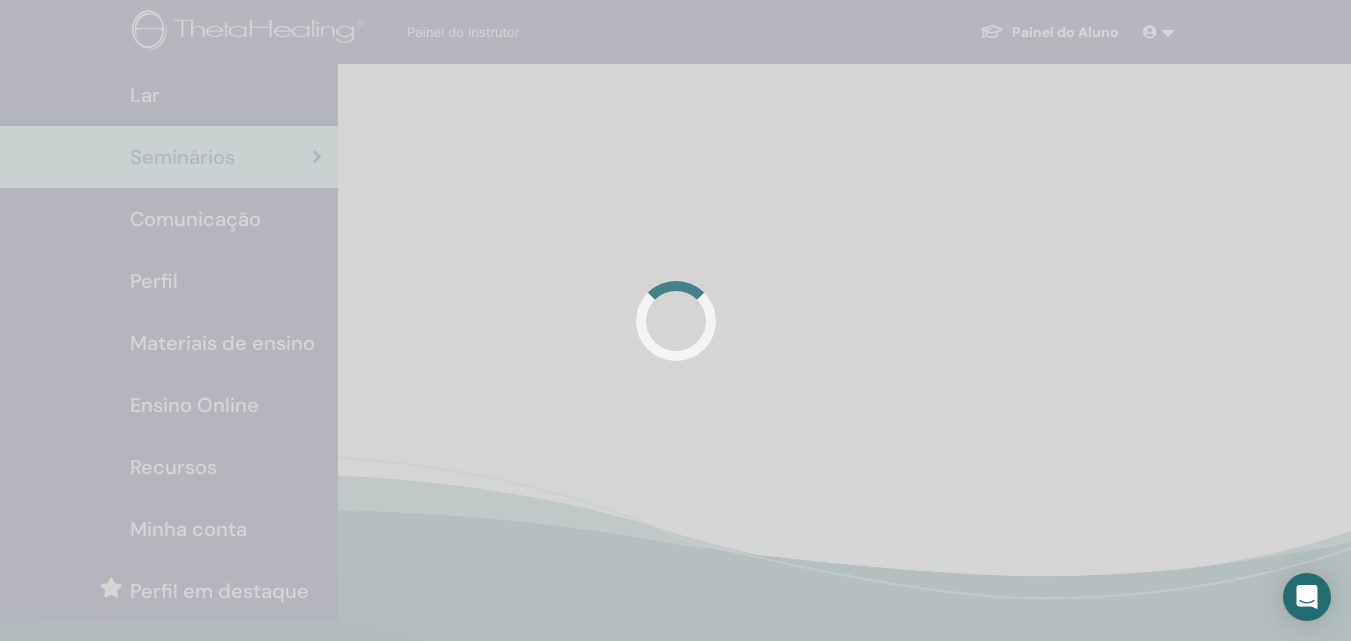 scroll, scrollTop: 0, scrollLeft: 0, axis: both 